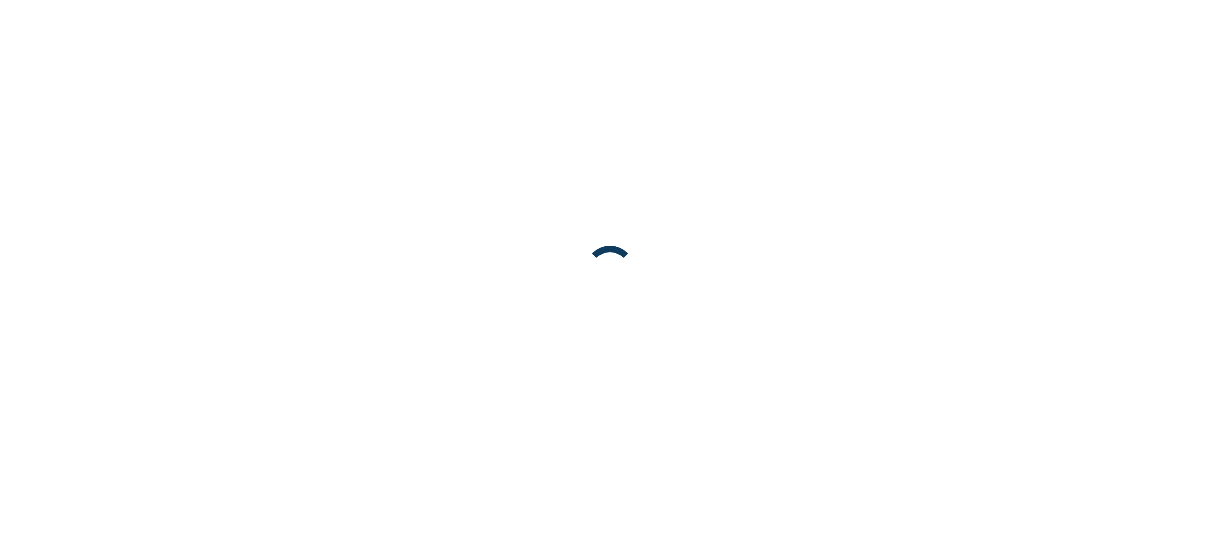 scroll, scrollTop: 0, scrollLeft: 0, axis: both 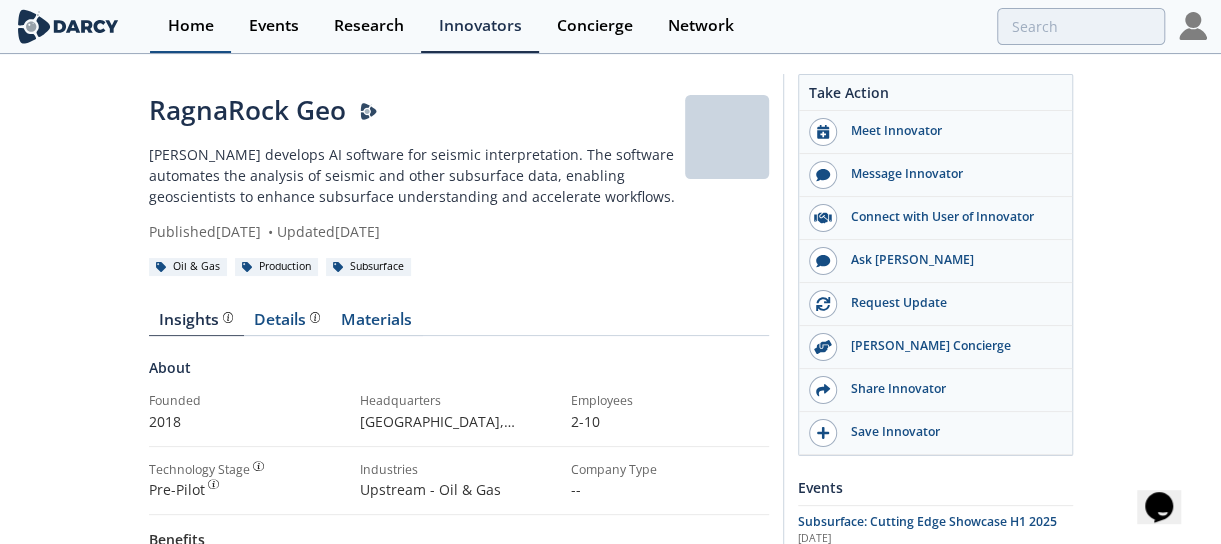 click on "Home" at bounding box center (190, 26) 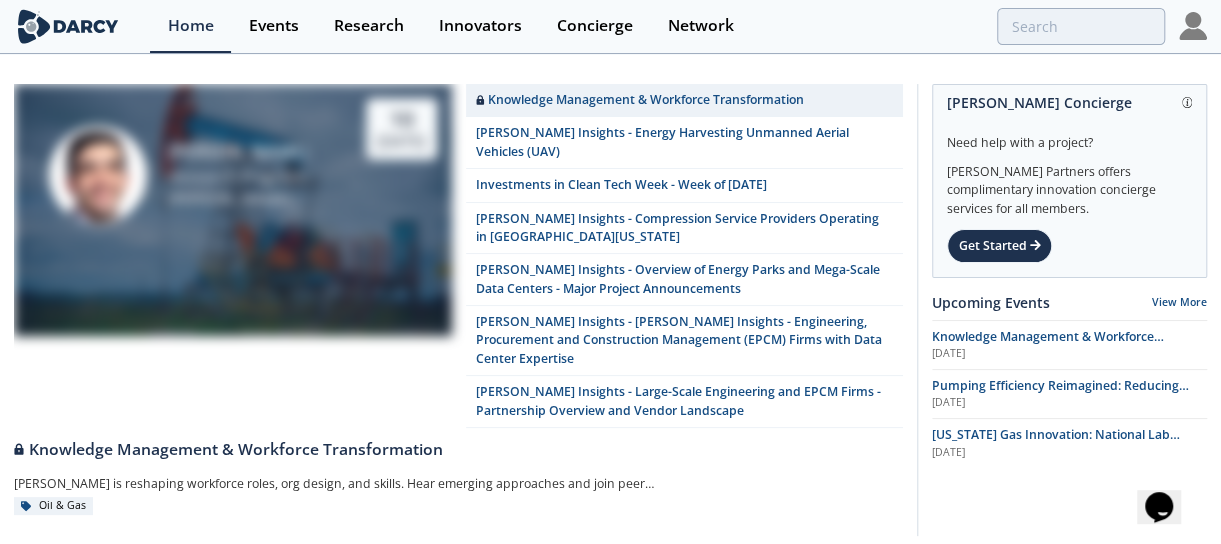 click at bounding box center [1193, 26] 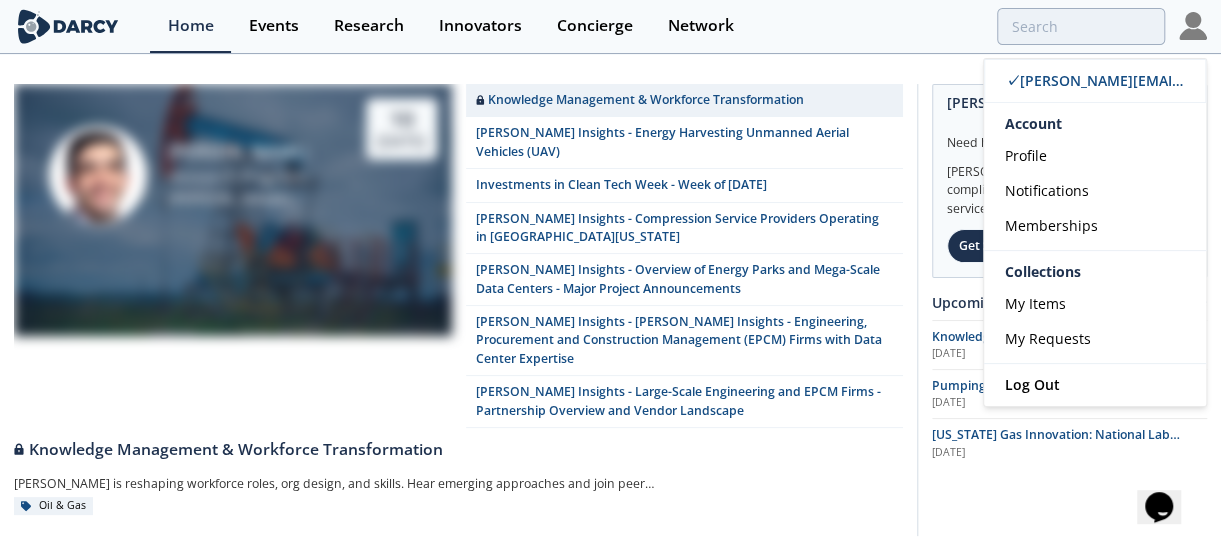 click on "Home
Events
Research
Innovators
Concierge
Network
✓  [PERSON_NAME][EMAIL_ADDRESS][DOMAIN_NAME]
Account
Profile" at bounding box center (678, 26) 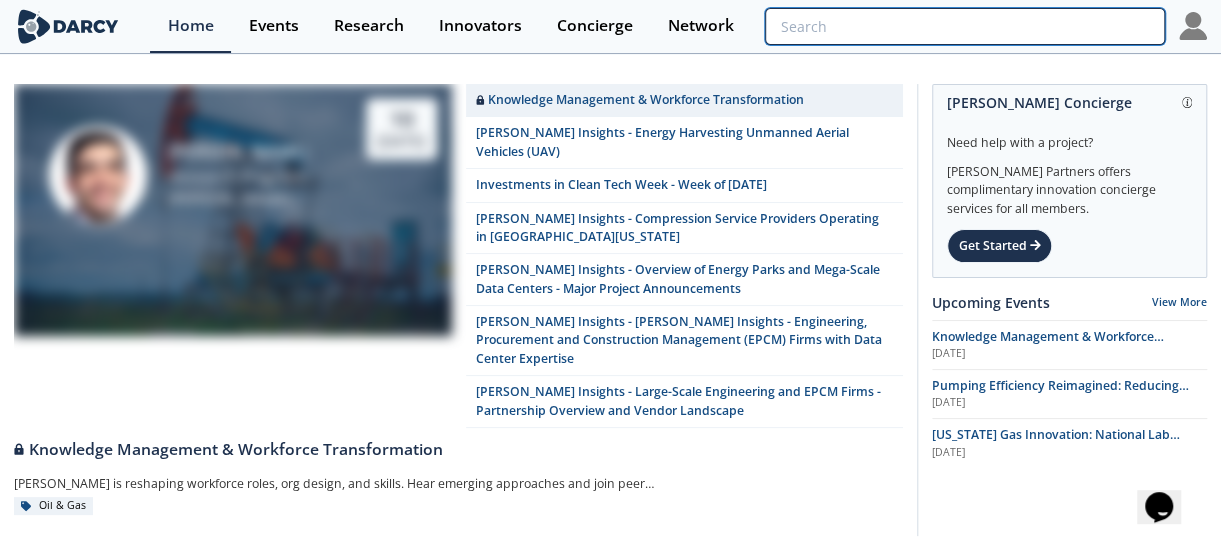 click at bounding box center [965, 26] 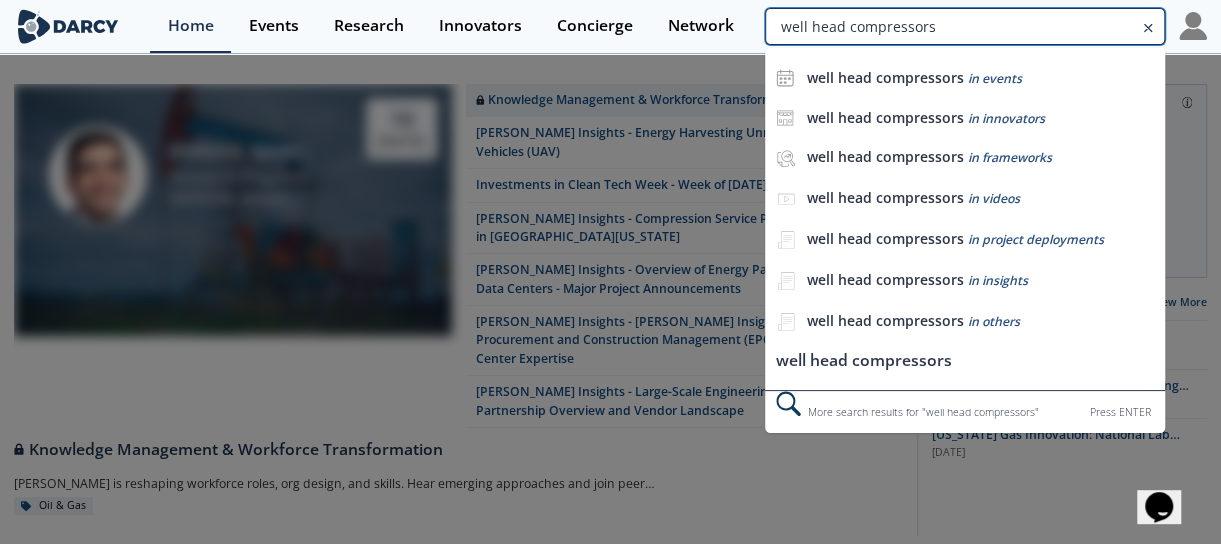 type on "well head compressors" 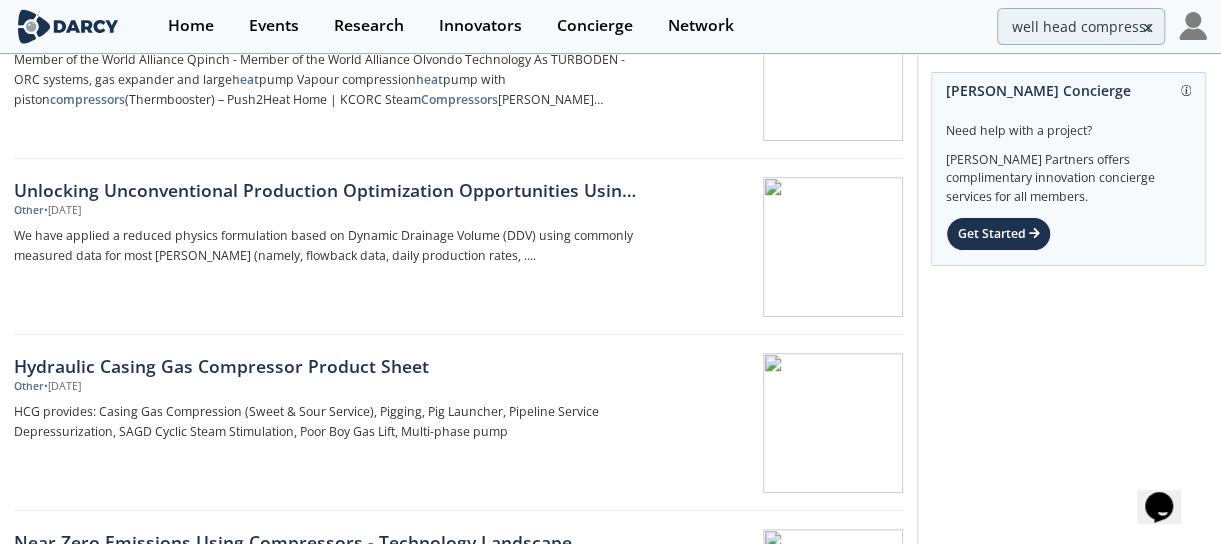 scroll, scrollTop: 509, scrollLeft: 0, axis: vertical 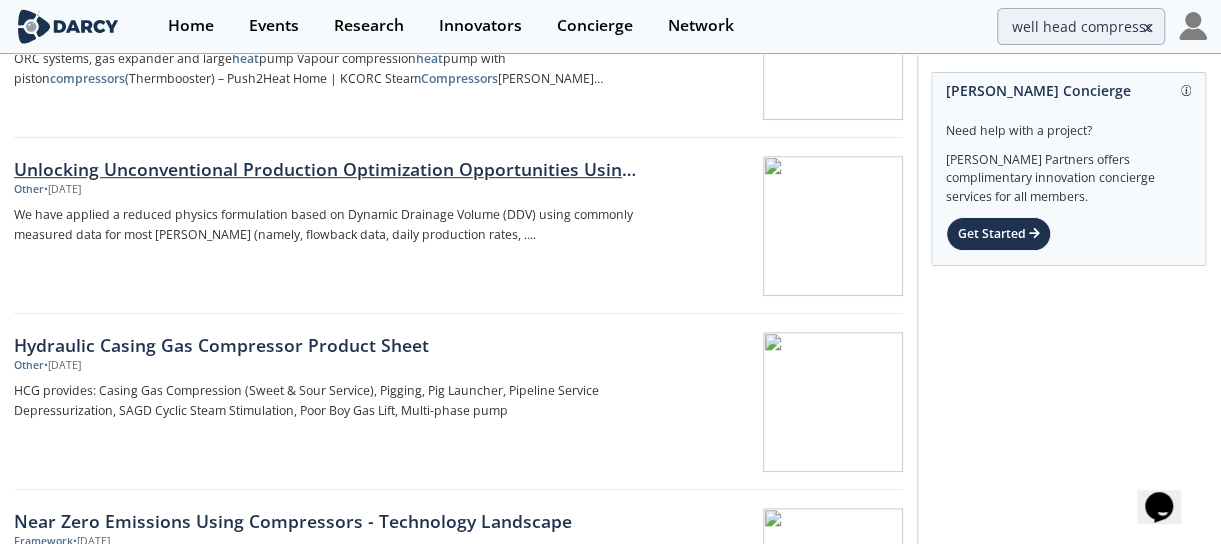 click on "Unlocking Unconventional Production Optimization Opportunities Using Reduced Physics Models for Well Performance Analysis – Case Study" at bounding box center [325, 169] 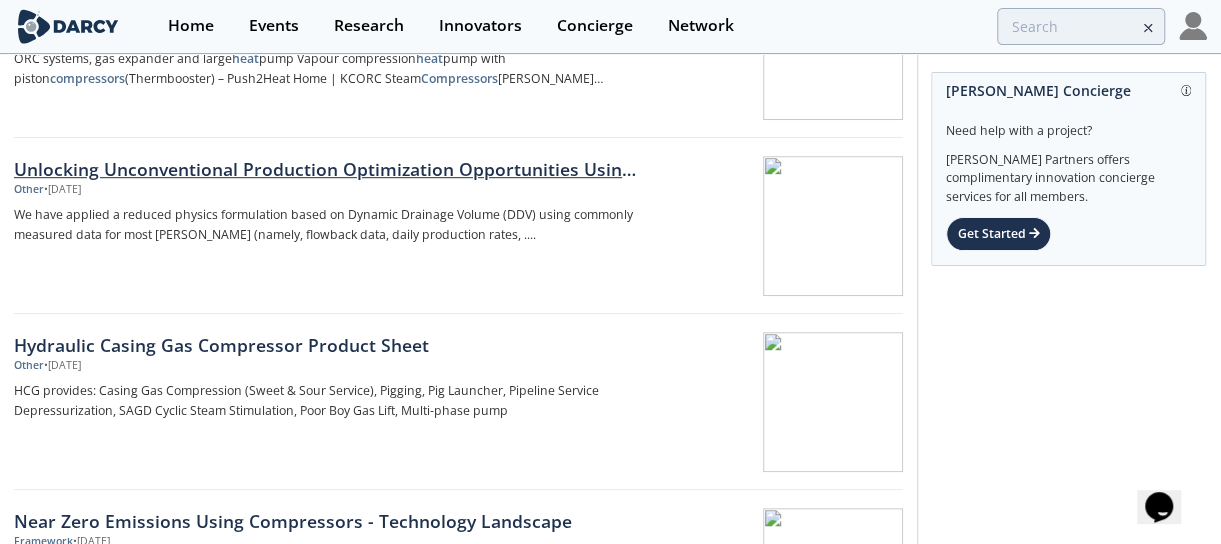 scroll, scrollTop: 0, scrollLeft: 0, axis: both 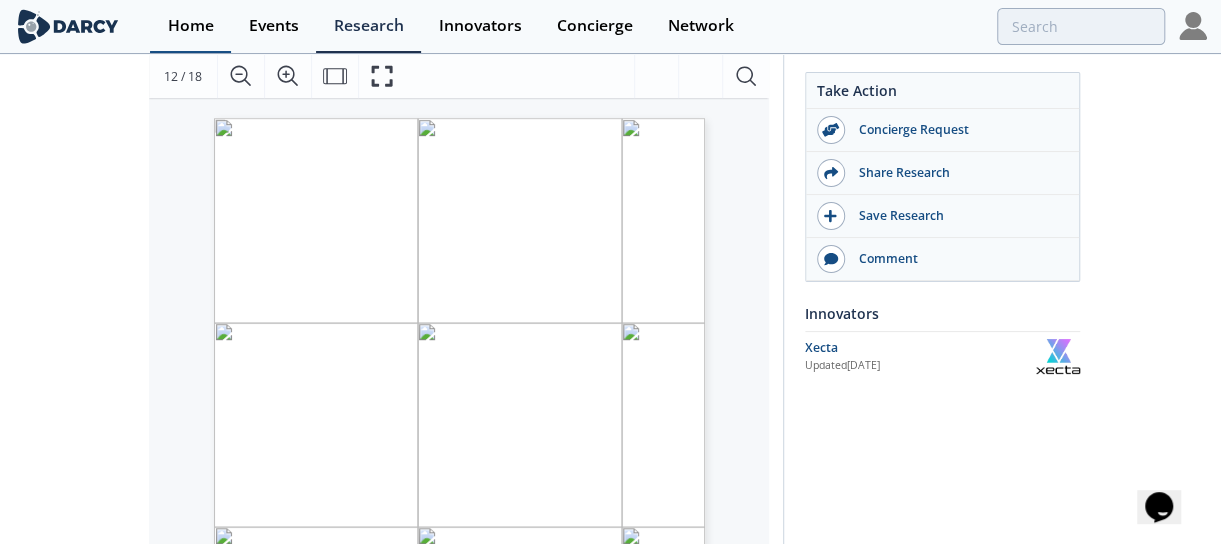 type on "well head compressors" 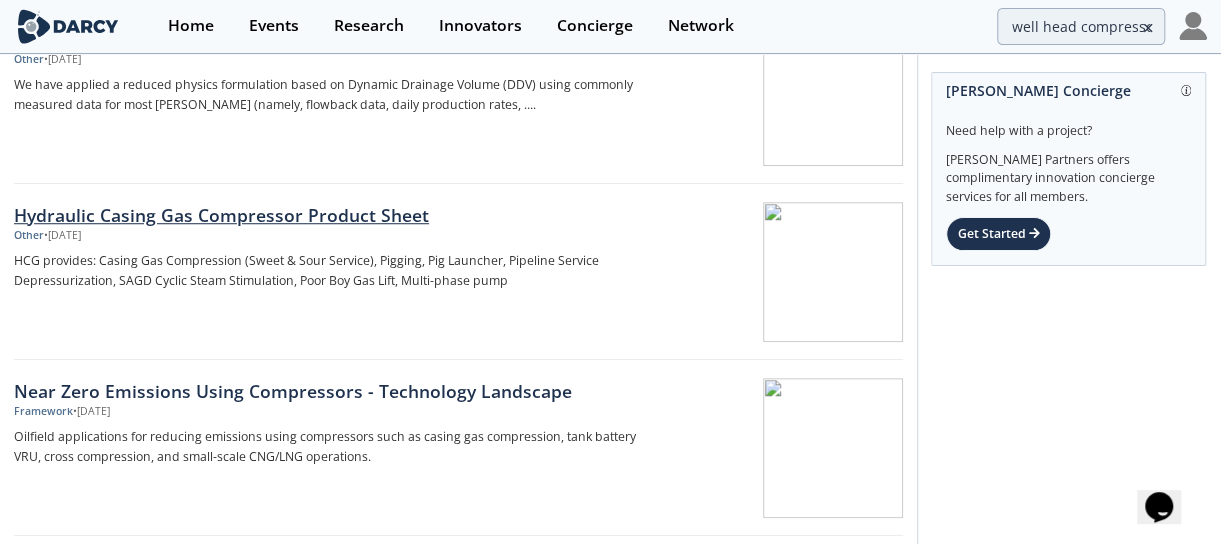 scroll, scrollTop: 710, scrollLeft: 0, axis: vertical 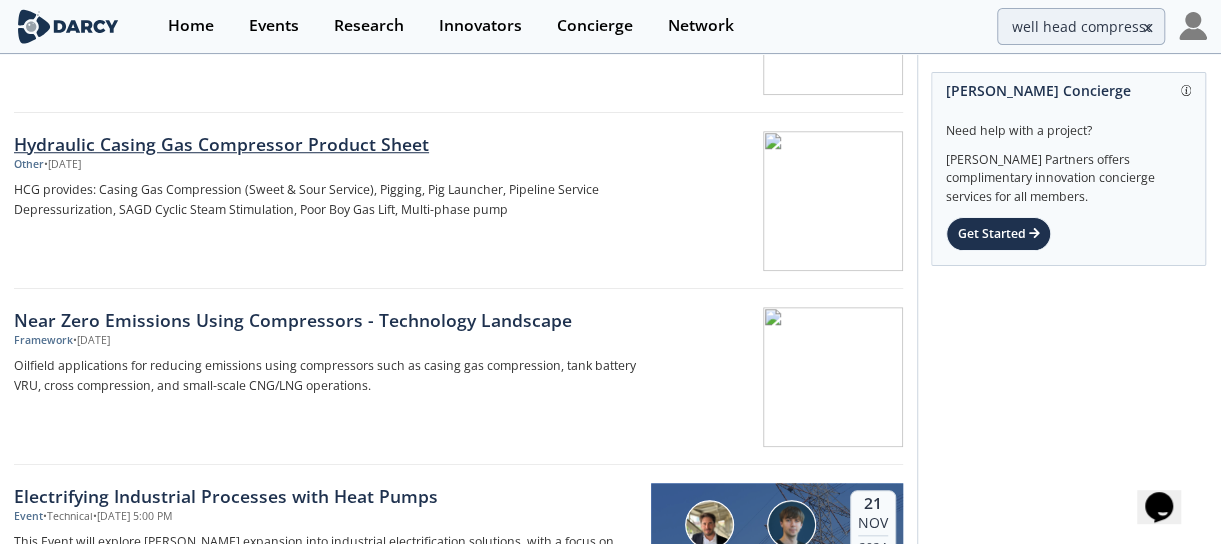 click at bounding box center [777, 201] 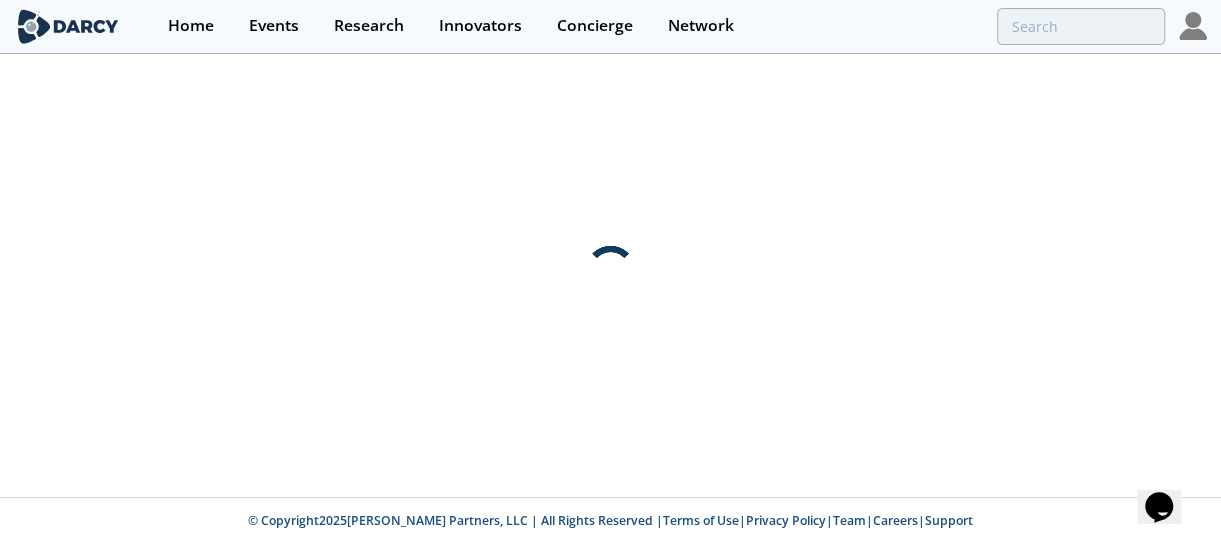 scroll, scrollTop: 0, scrollLeft: 0, axis: both 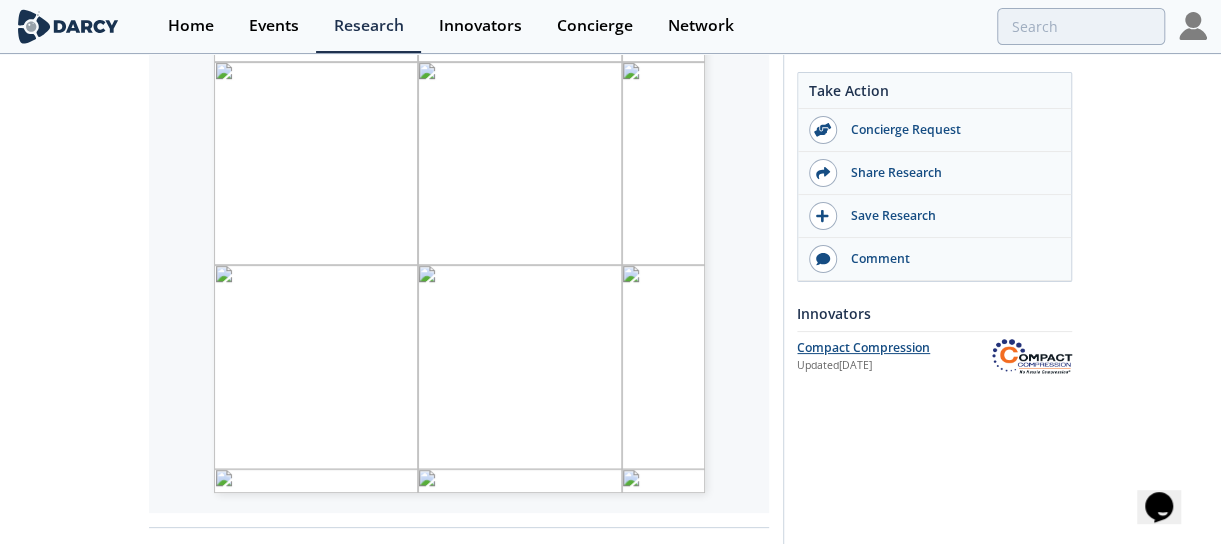 click on "Compact Compression" at bounding box center (894, 348) 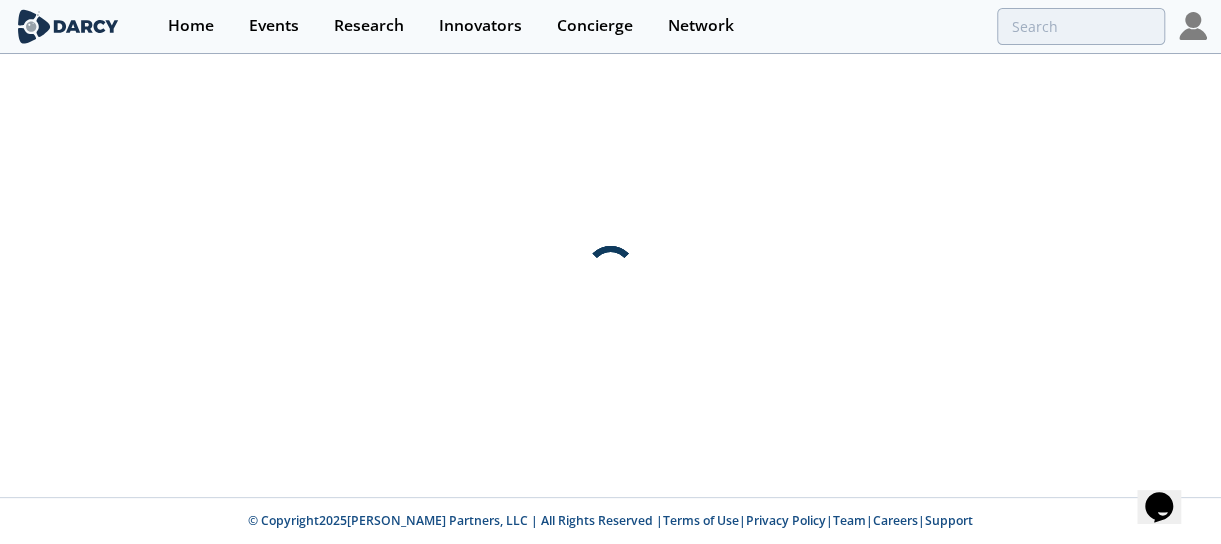 scroll, scrollTop: 0, scrollLeft: 0, axis: both 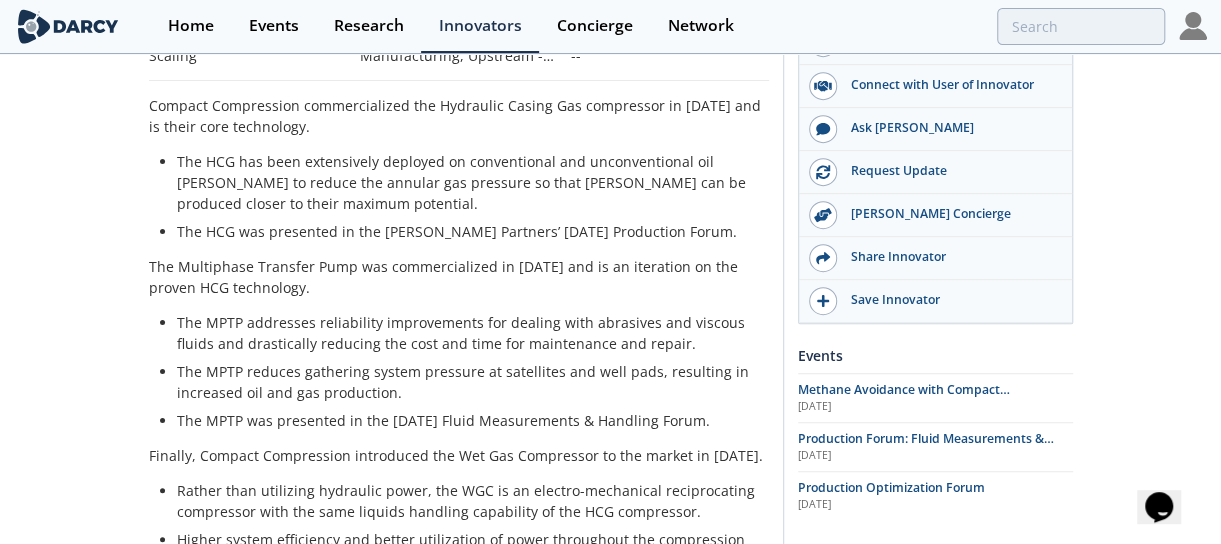click on "The HCG has been extensively deployed on conventional and unconventional oil [PERSON_NAME] to reduce the annular gas pressure so that [PERSON_NAME] can be produced closer to their maximum potential.
The HCG was presented in the [PERSON_NAME] Partners’ [DATE] Production Forum." at bounding box center [459, 196] 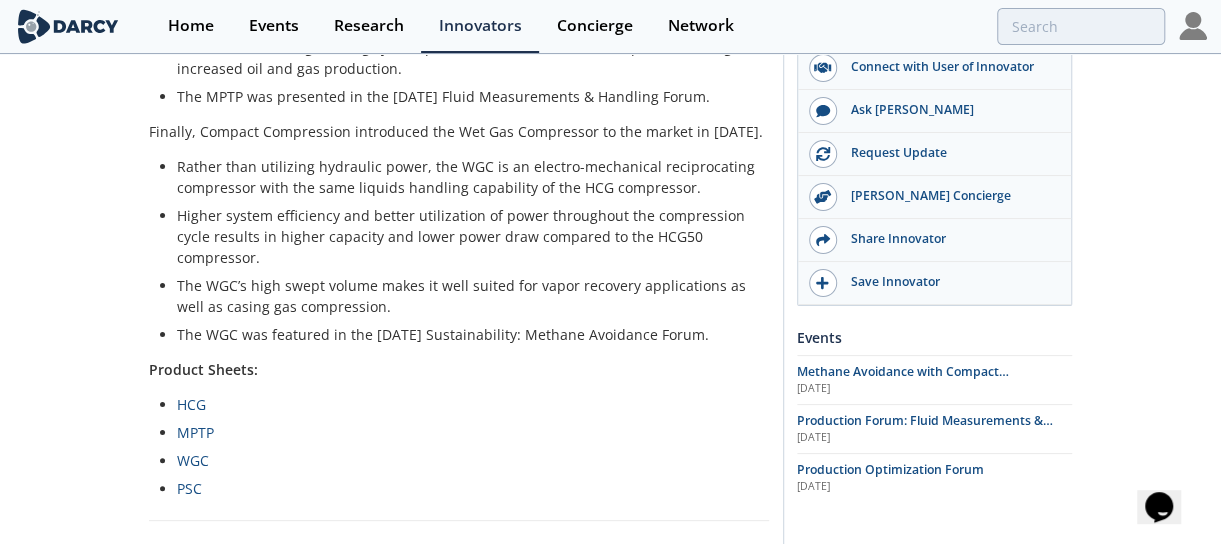 scroll, scrollTop: 806, scrollLeft: 0, axis: vertical 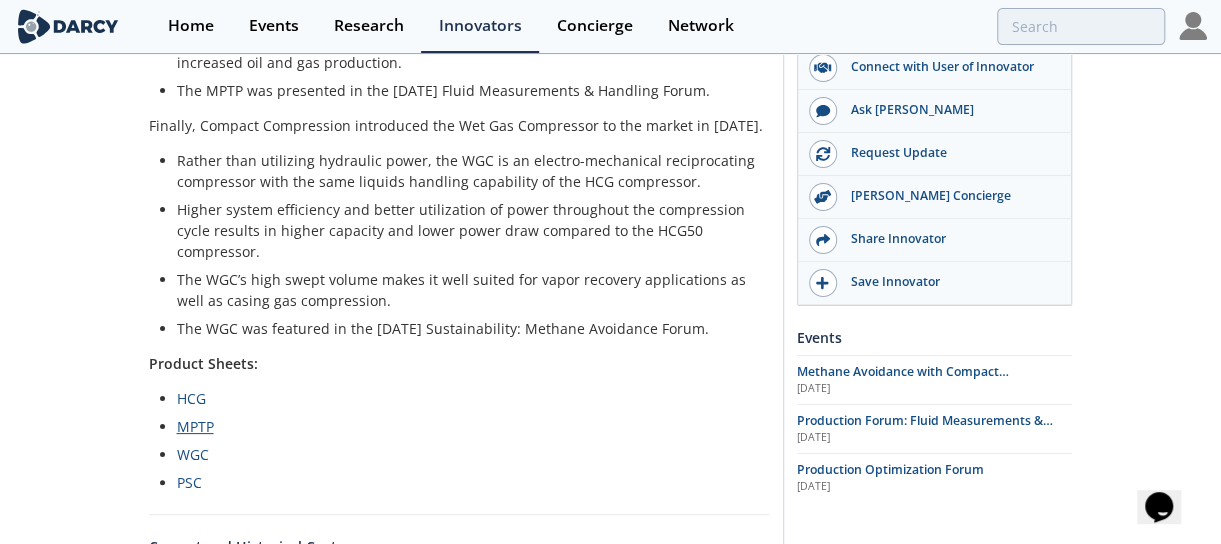 click on "MPTP" at bounding box center (195, 426) 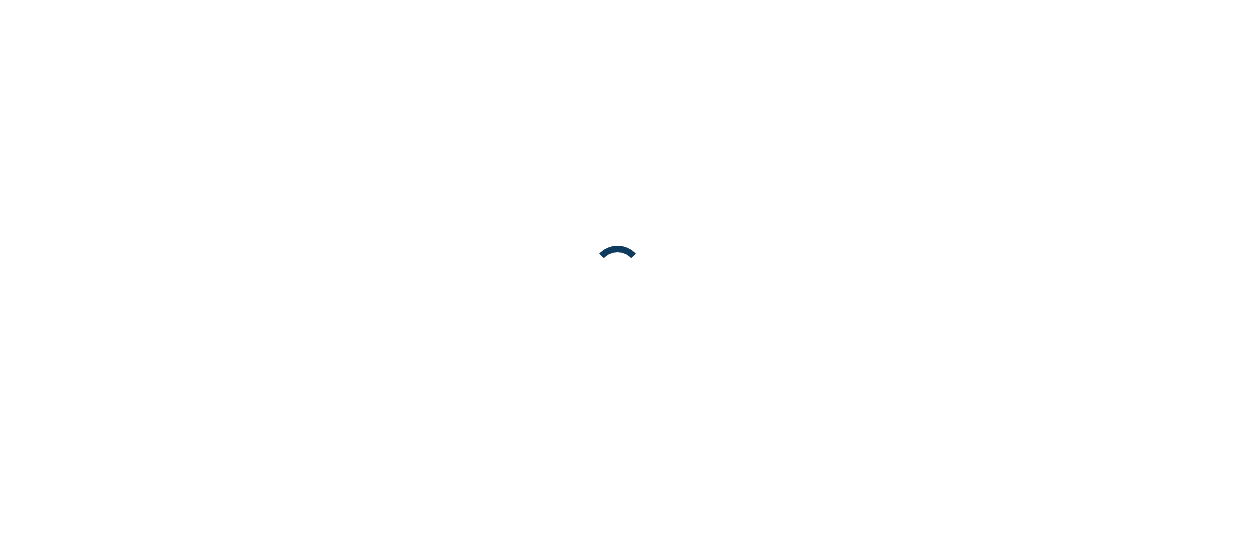 scroll, scrollTop: 0, scrollLeft: 0, axis: both 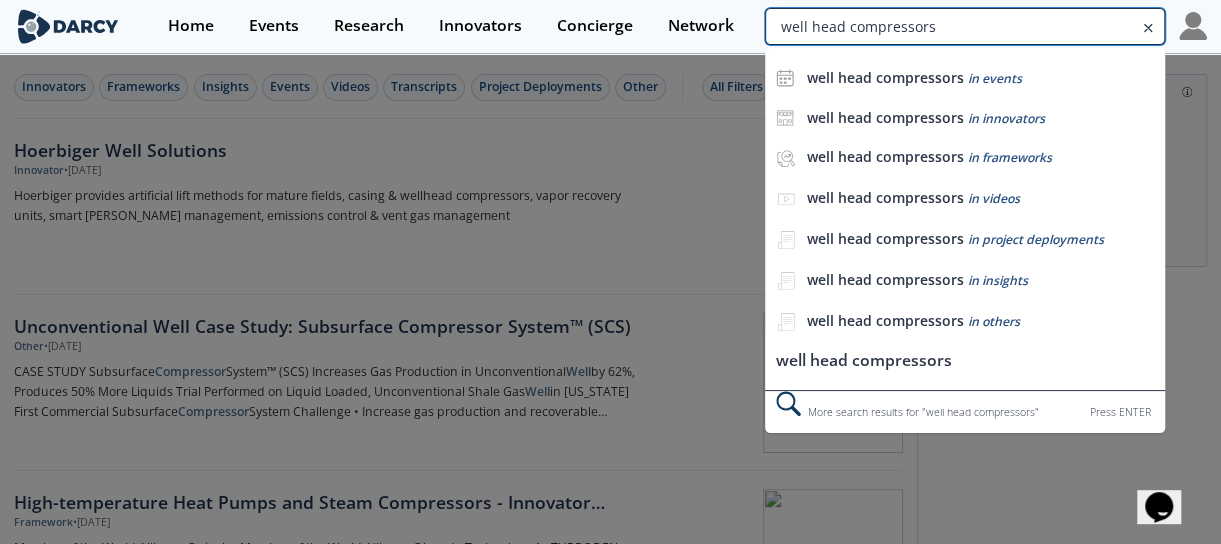 click on "well head compressors" at bounding box center [965, 26] 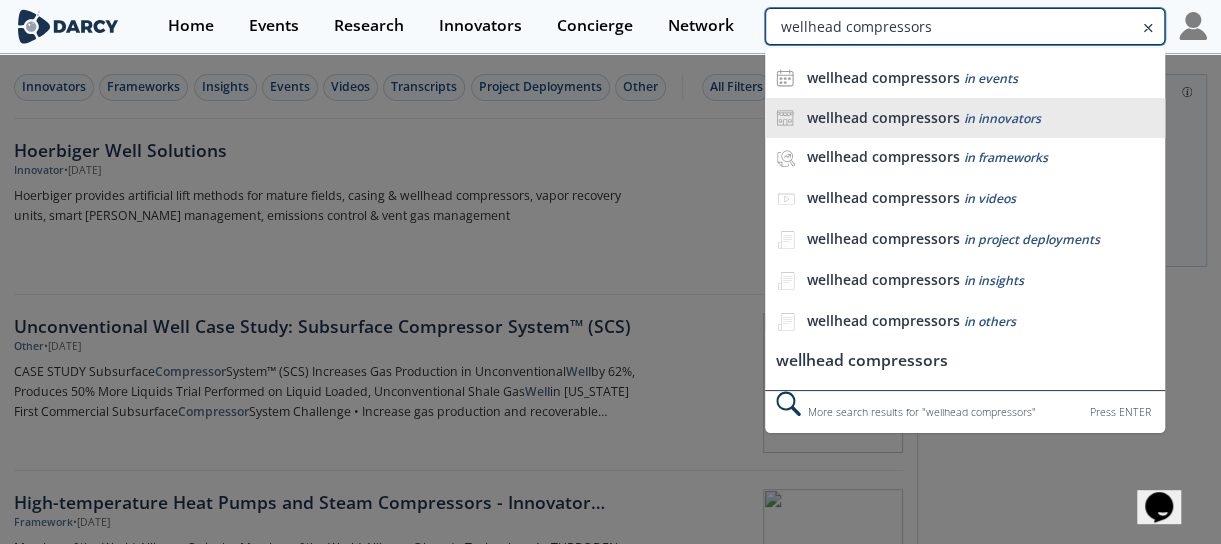 type on "wellhead compressors" 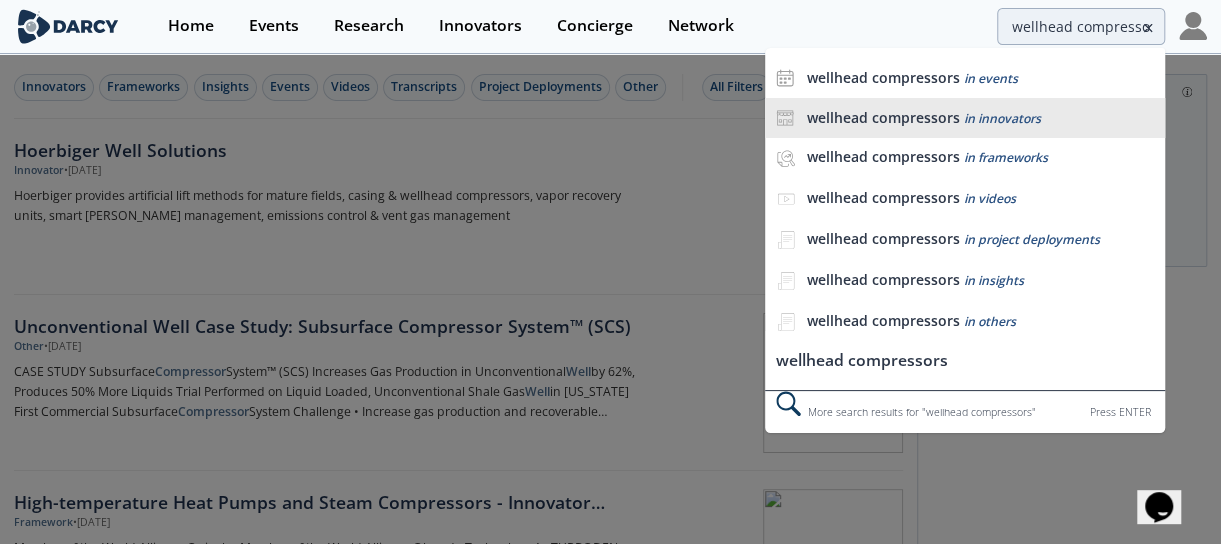 click on "wellhead compressors" at bounding box center [882, 117] 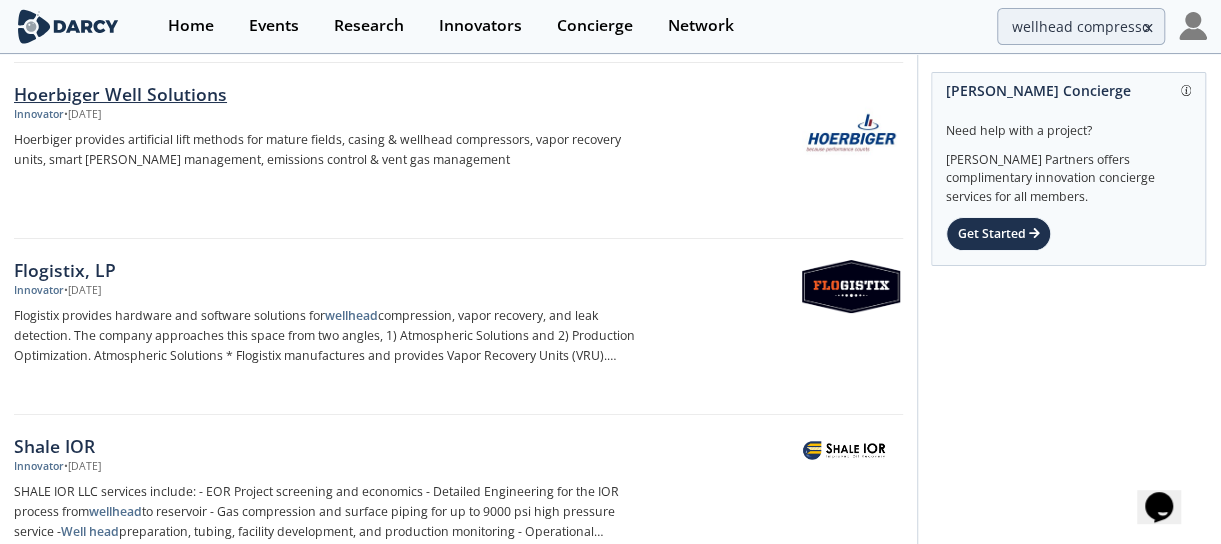 scroll, scrollTop: 0, scrollLeft: 0, axis: both 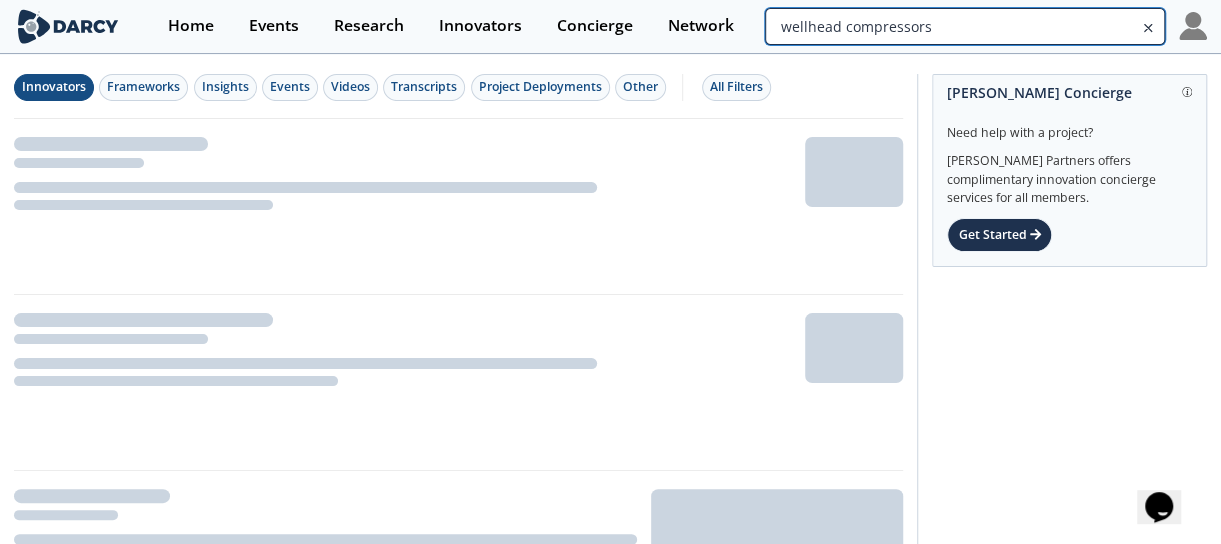 click on "wellhead compressors" at bounding box center [965, 26] 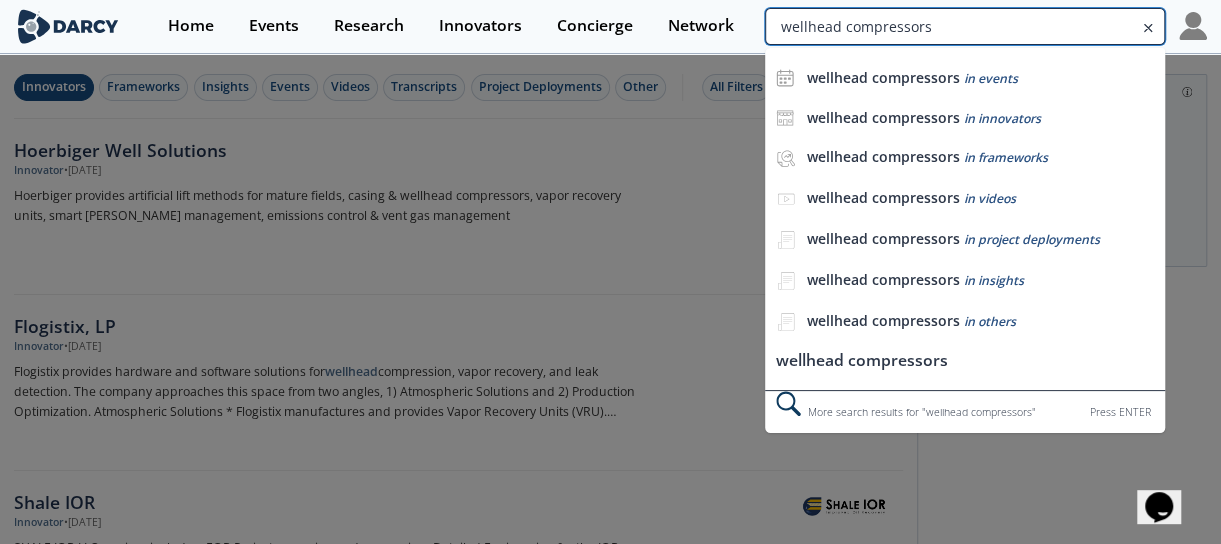 drag, startPoint x: 971, startPoint y: 22, endPoint x: 671, endPoint y: -53, distance: 309.2329 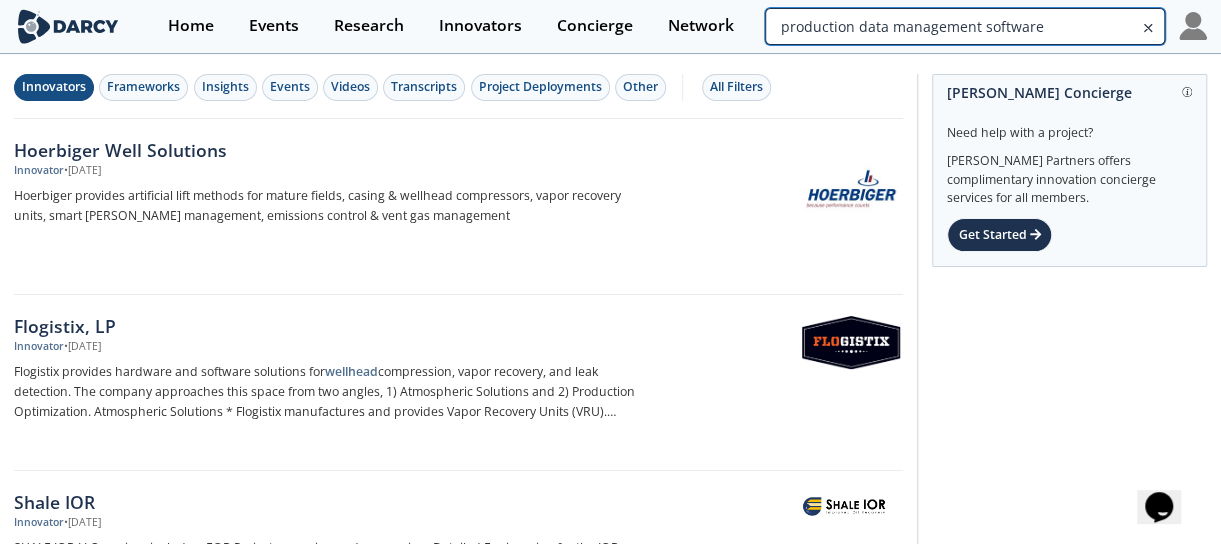 type on "production data management software" 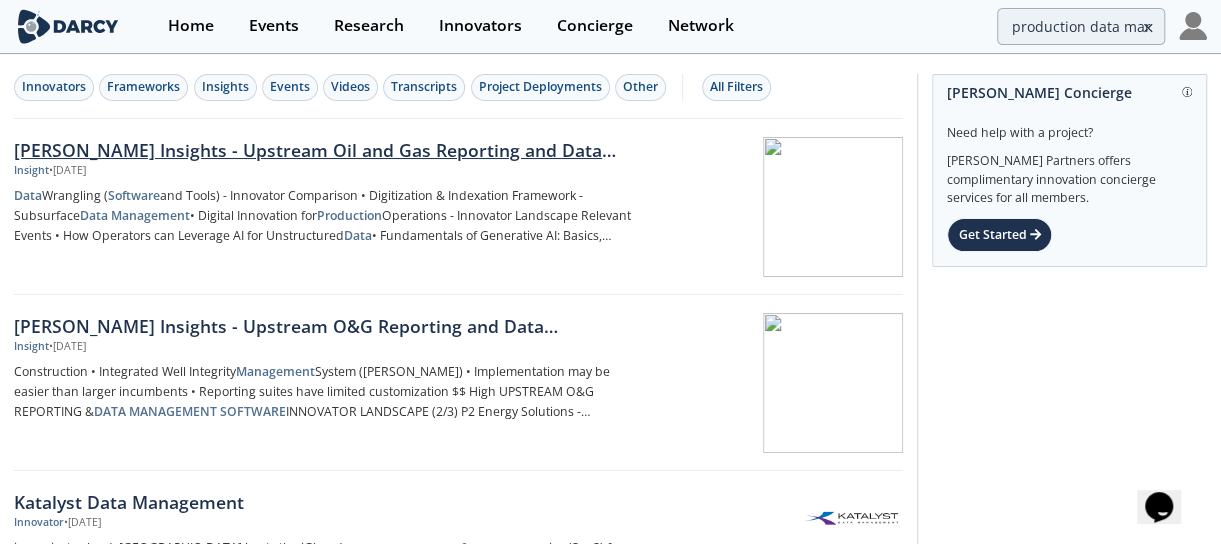 click on "Darcy Insights - Upstream Oil and Gas Reporting and Data Management Softwares" at bounding box center (325, 150) 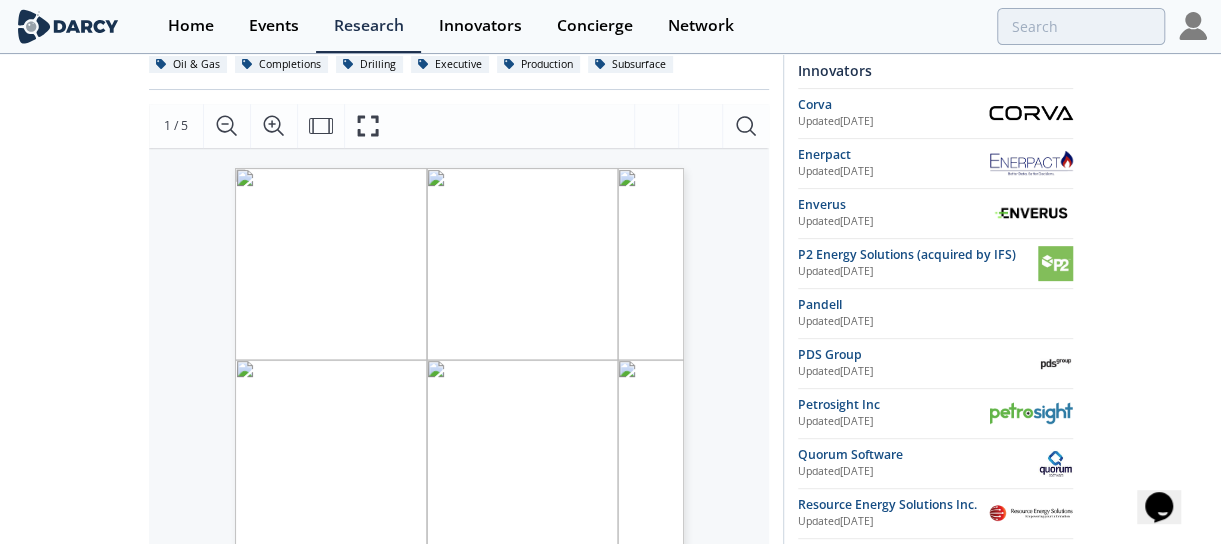 scroll, scrollTop: 303, scrollLeft: 0, axis: vertical 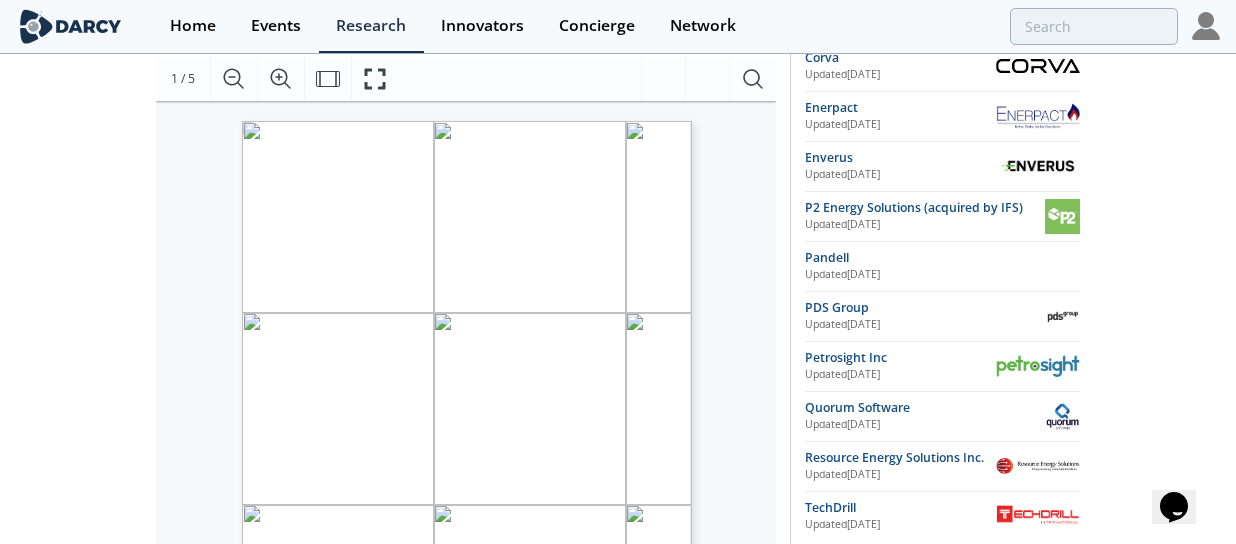 click at bounding box center [742, 468] 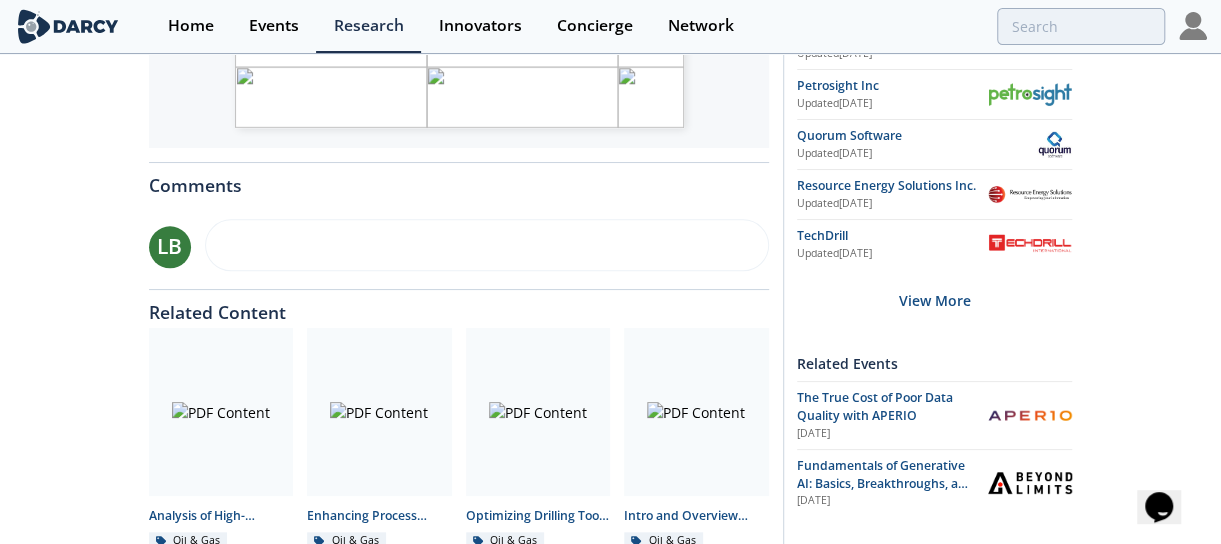 scroll, scrollTop: 976, scrollLeft: 0, axis: vertical 